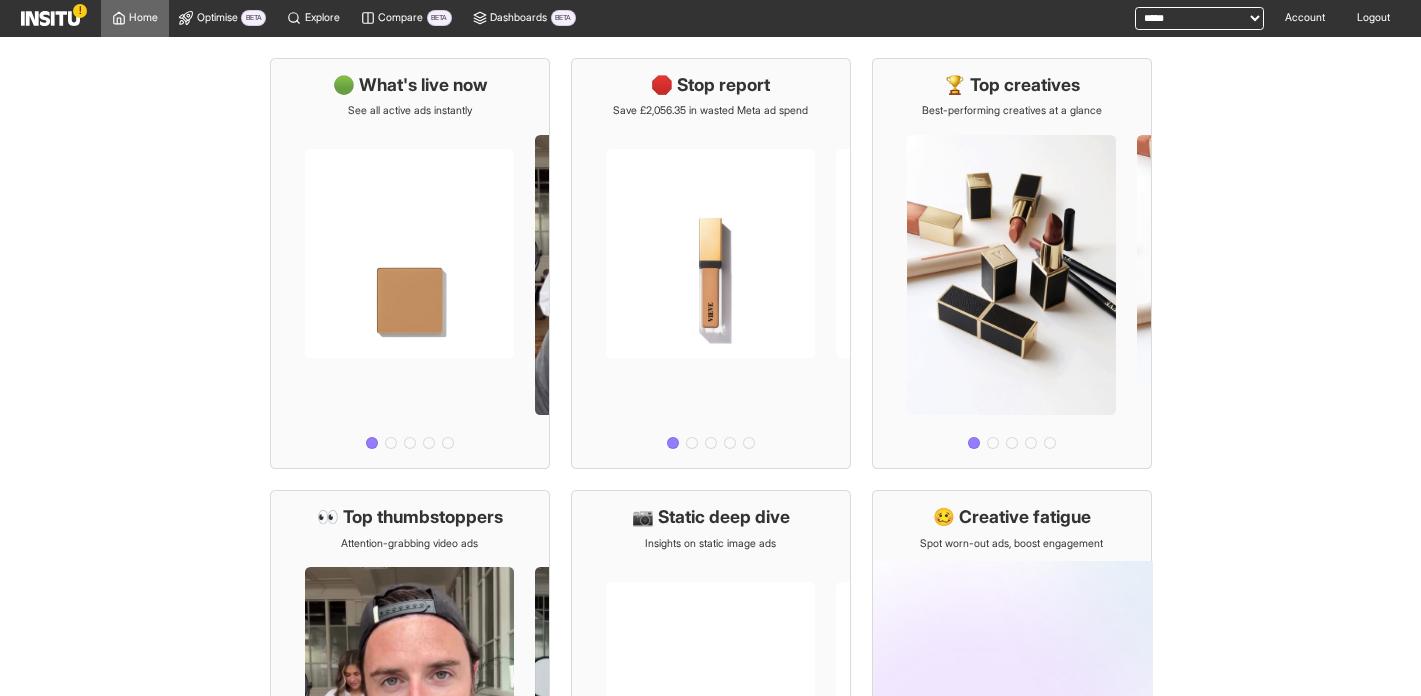 scroll, scrollTop: 0, scrollLeft: 0, axis: both 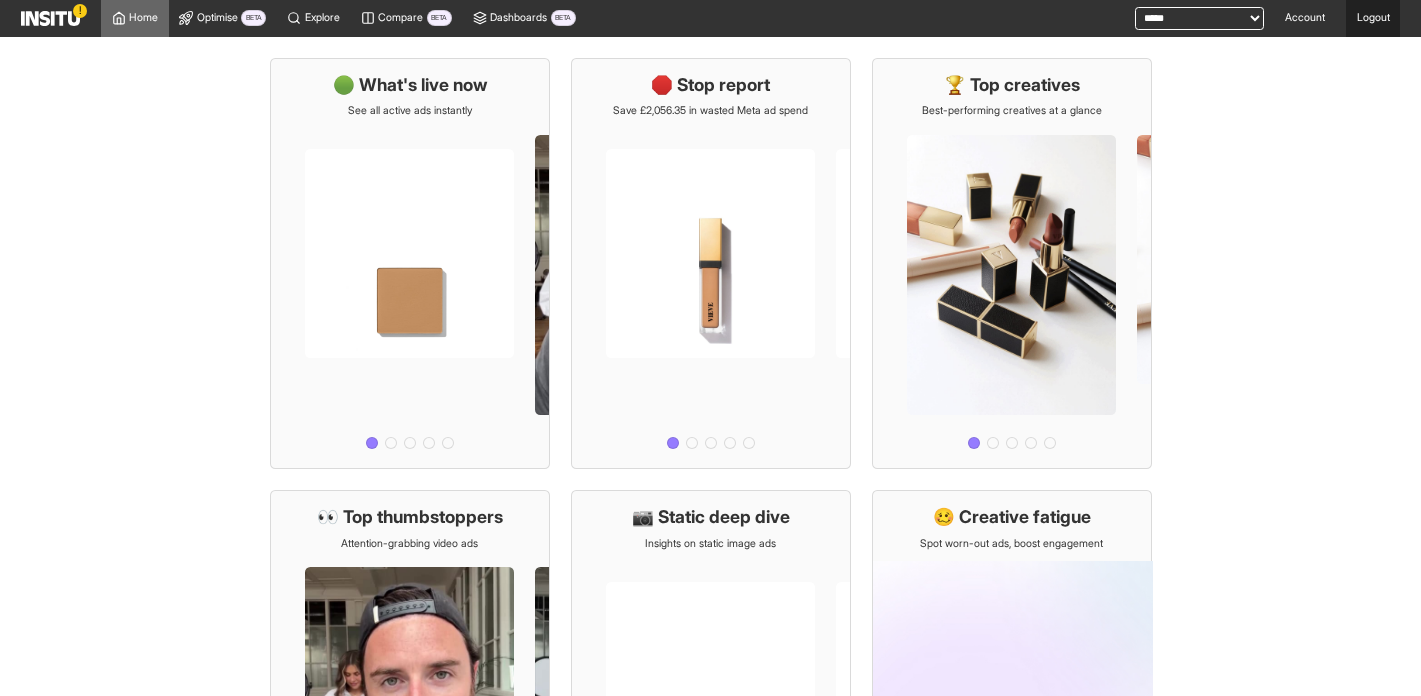 click on "Logout" at bounding box center (1373, 18) 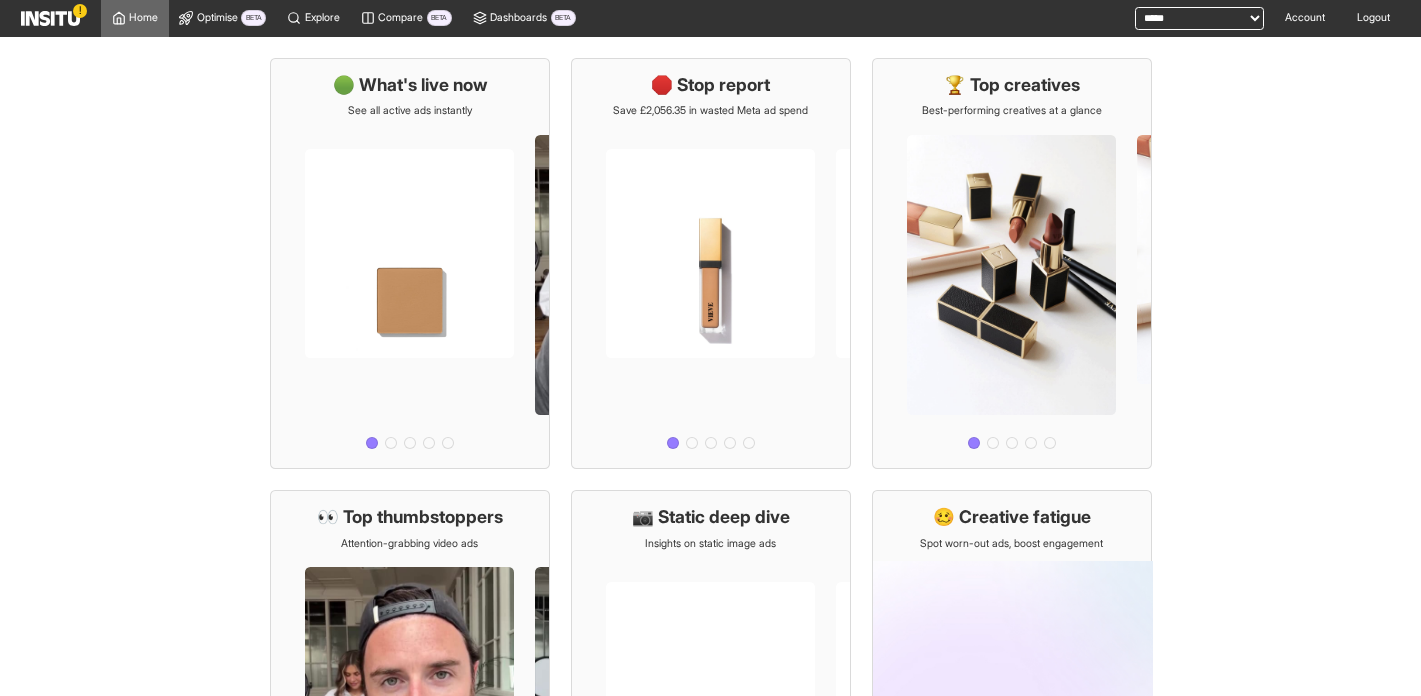 scroll, scrollTop: 0, scrollLeft: 0, axis: both 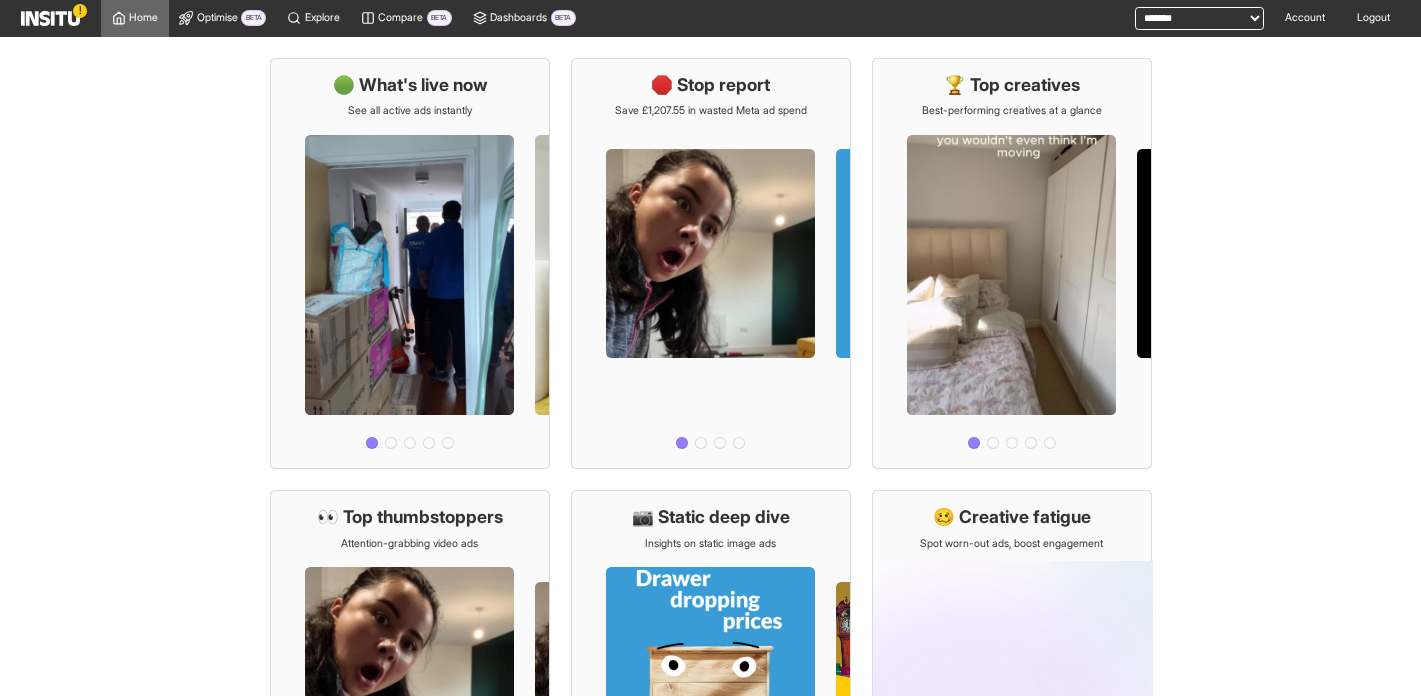 click on "**********" at bounding box center (1199, 18) 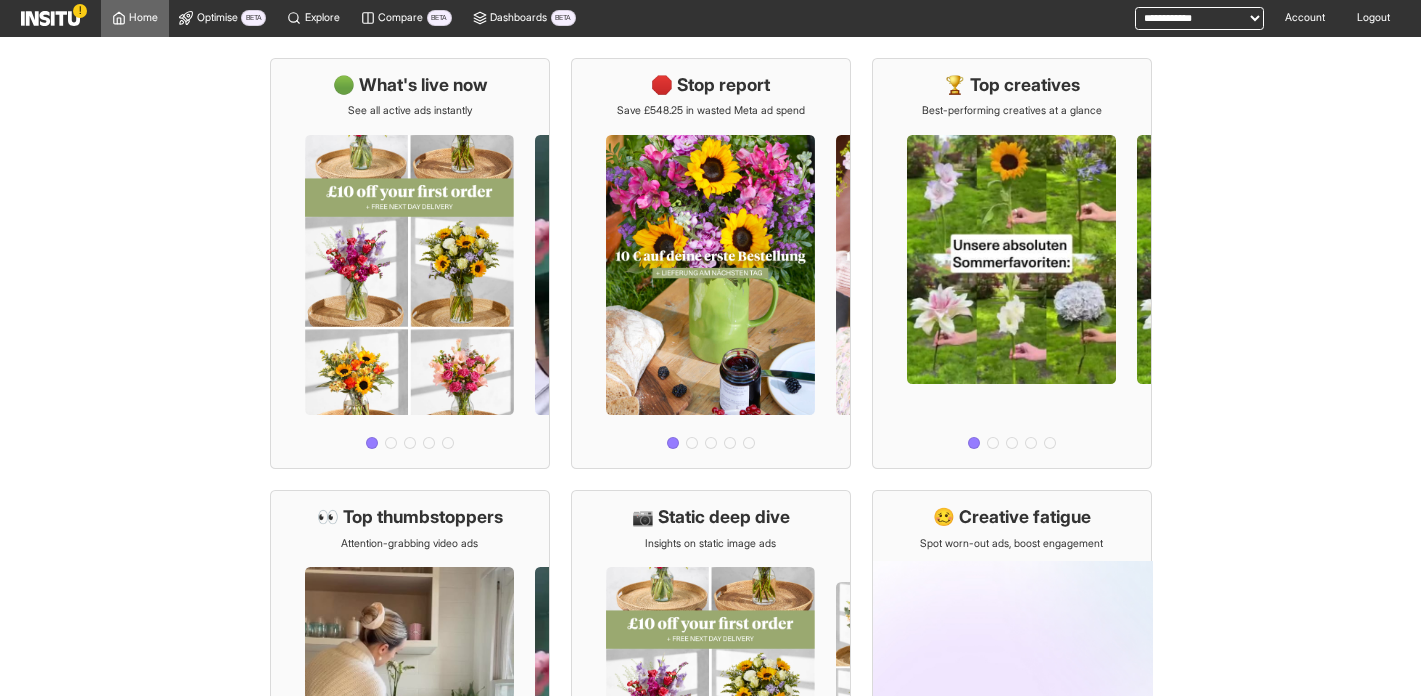 scroll, scrollTop: 0, scrollLeft: 0, axis: both 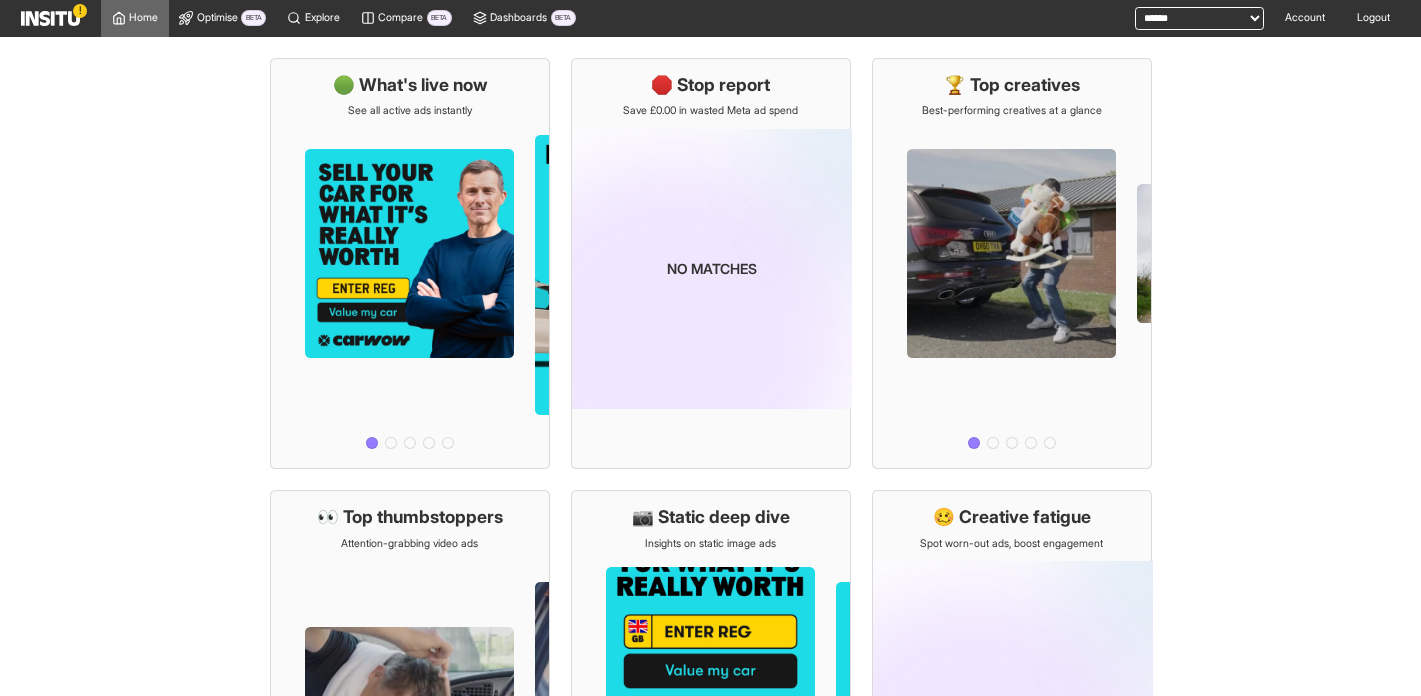 click on "**********" at bounding box center (1199, 18) 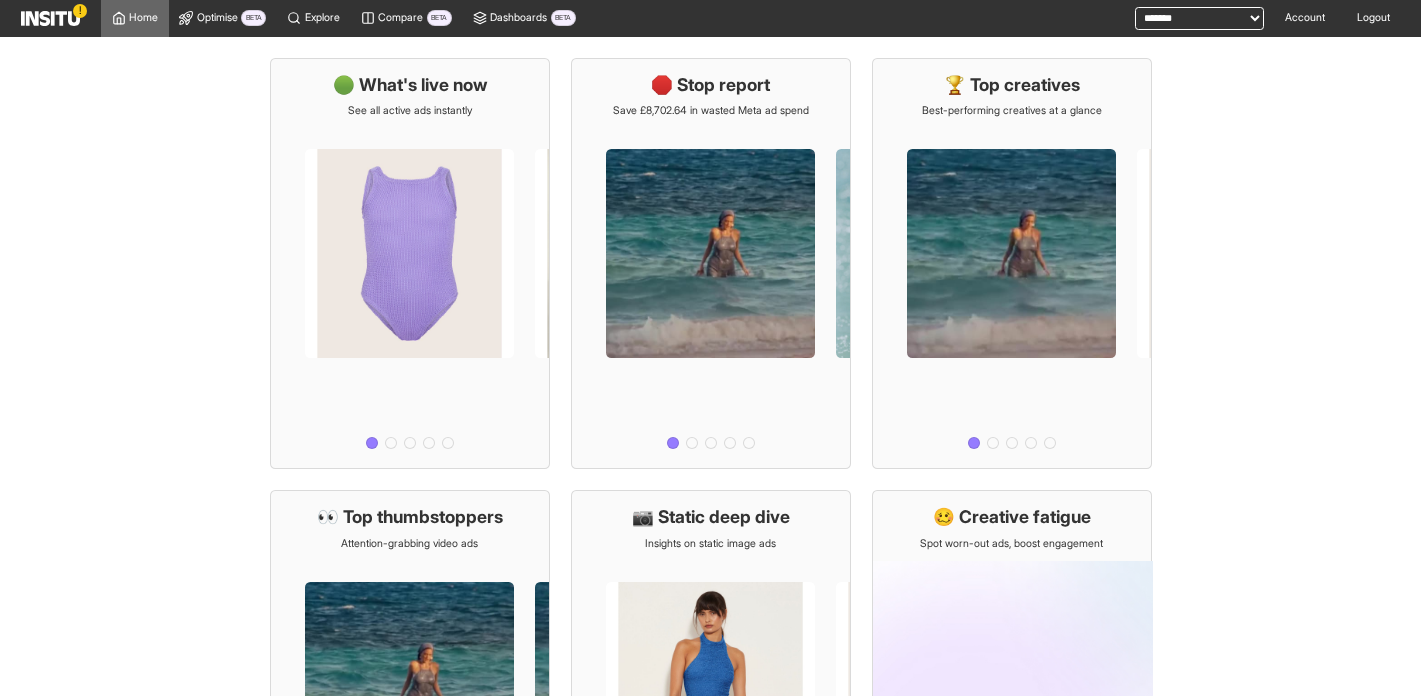 scroll, scrollTop: 0, scrollLeft: 0, axis: both 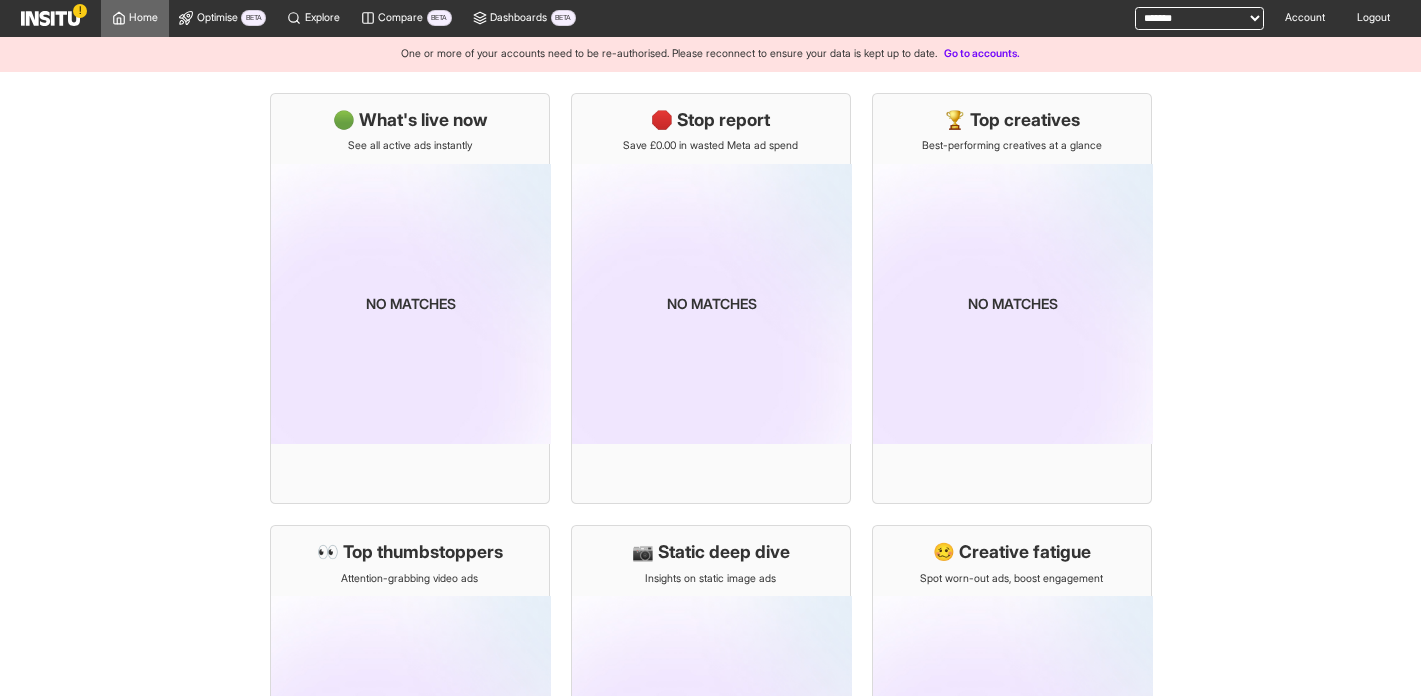 click on "**********" at bounding box center [1199, 18] 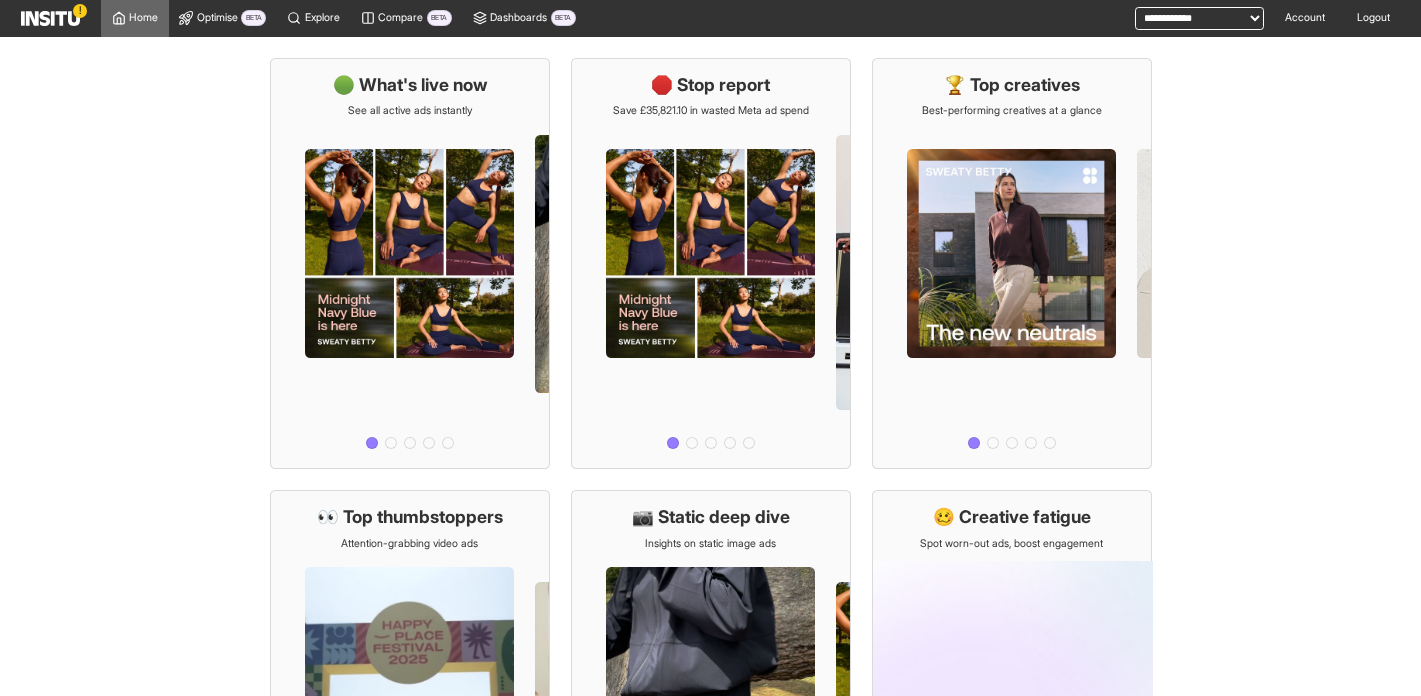 scroll, scrollTop: 0, scrollLeft: 0, axis: both 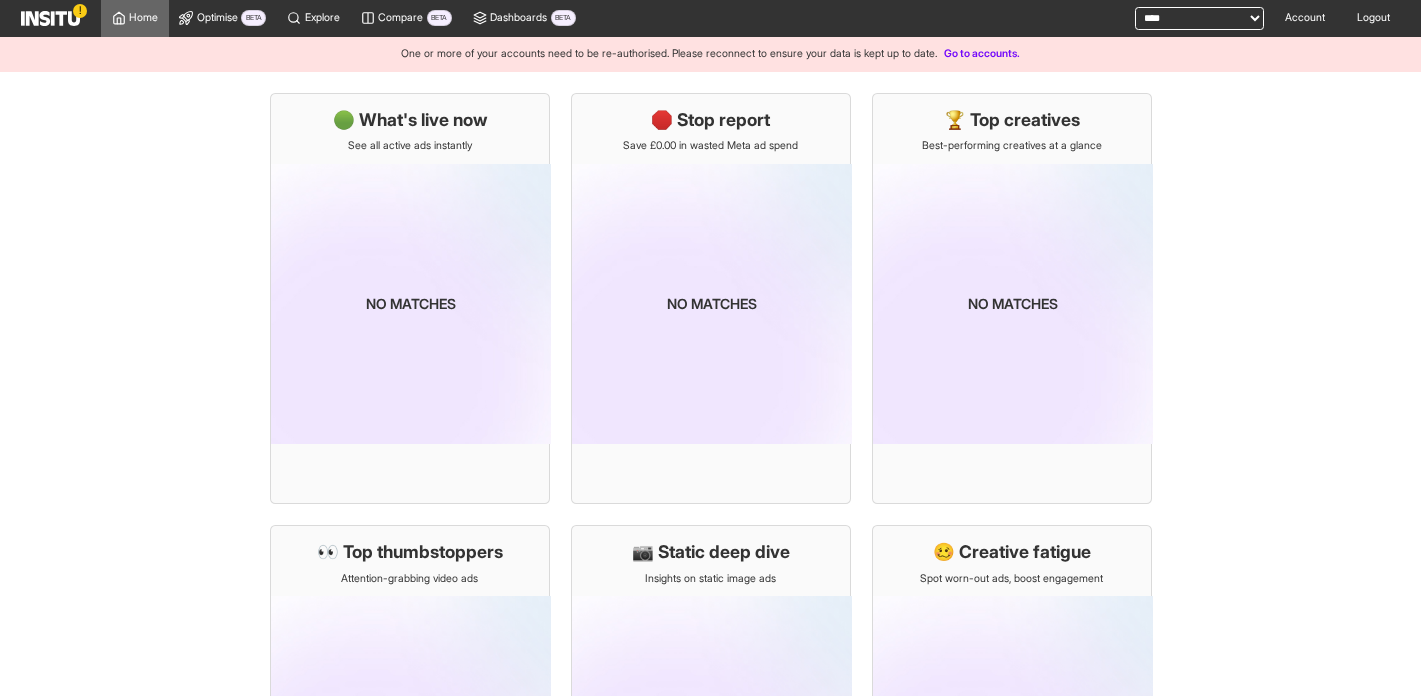click on "**********" at bounding box center (1199, 18) 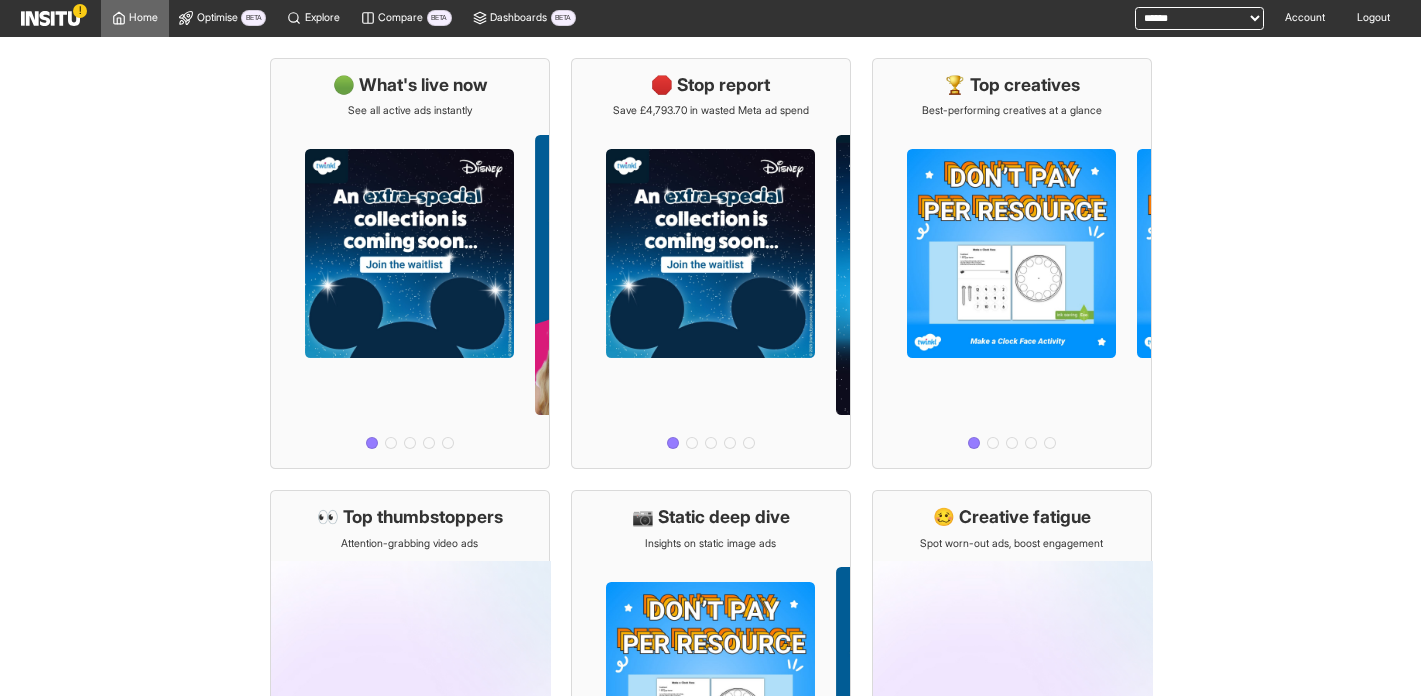 scroll, scrollTop: 0, scrollLeft: 0, axis: both 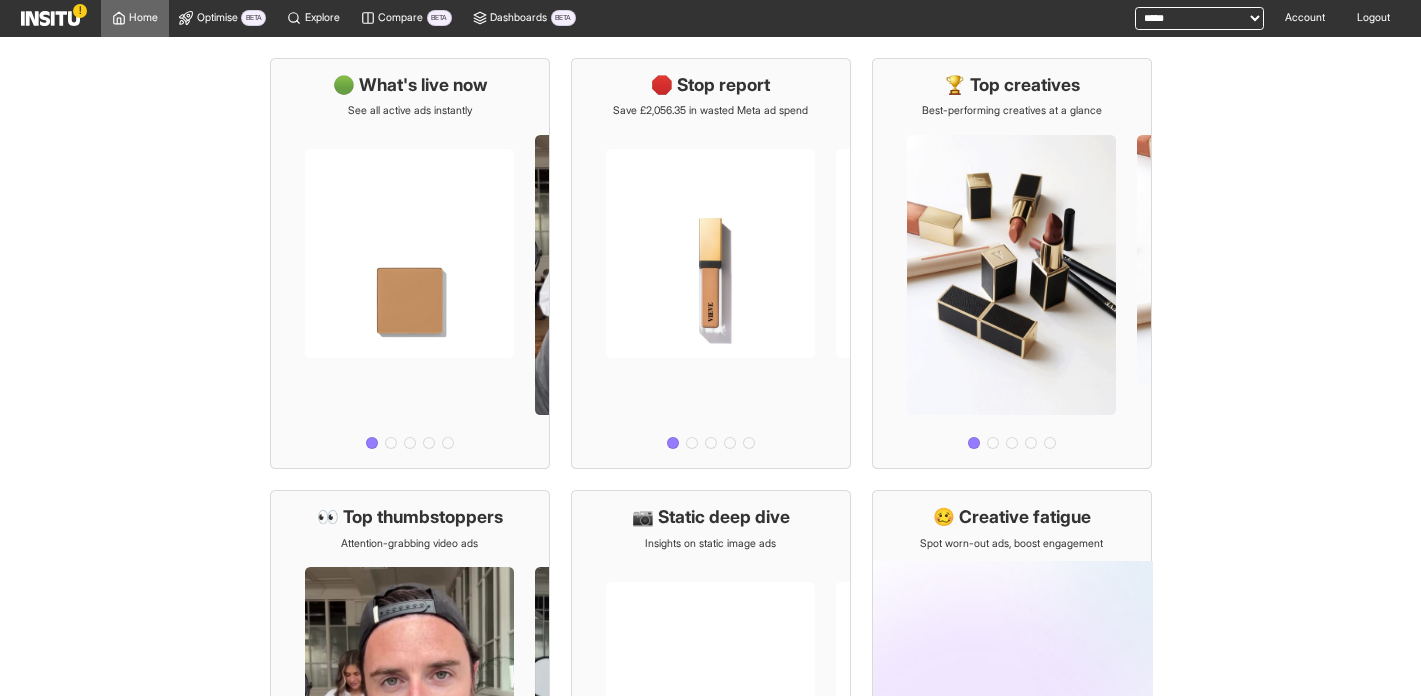 click on "**********" at bounding box center [1199, 18] 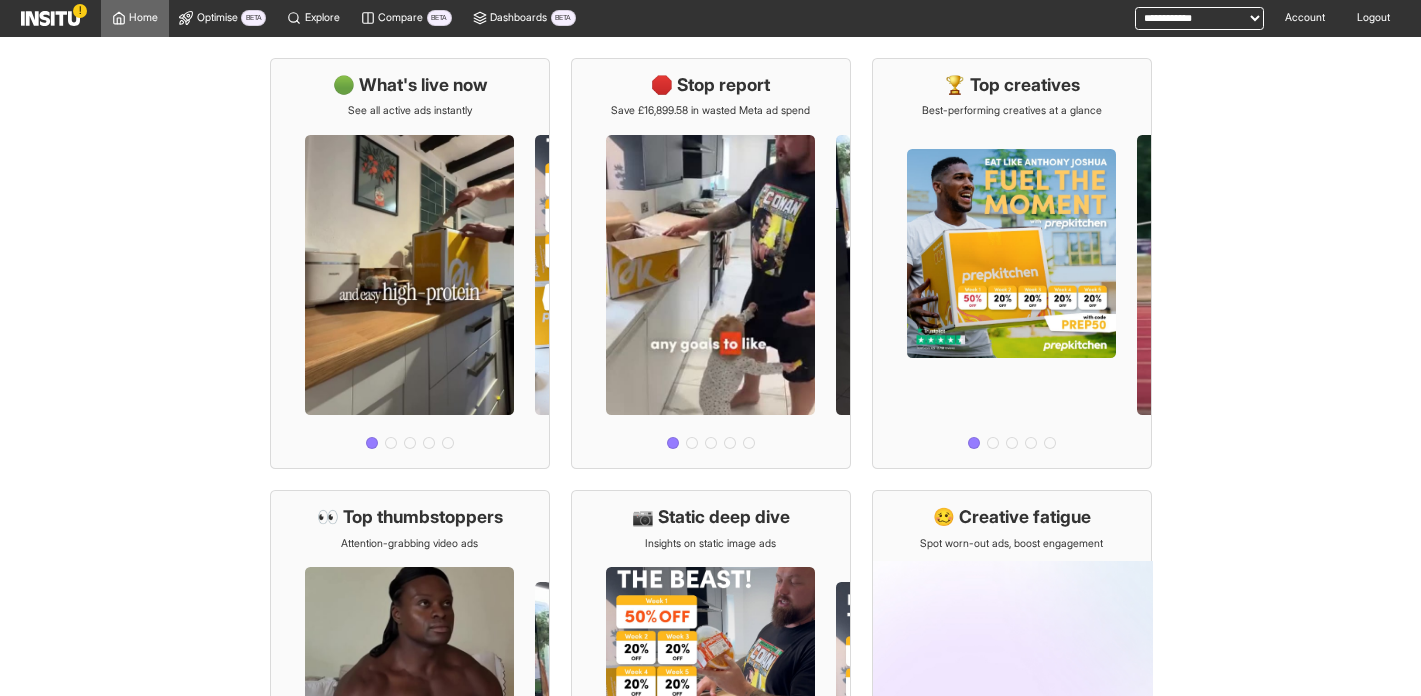 scroll, scrollTop: 0, scrollLeft: 0, axis: both 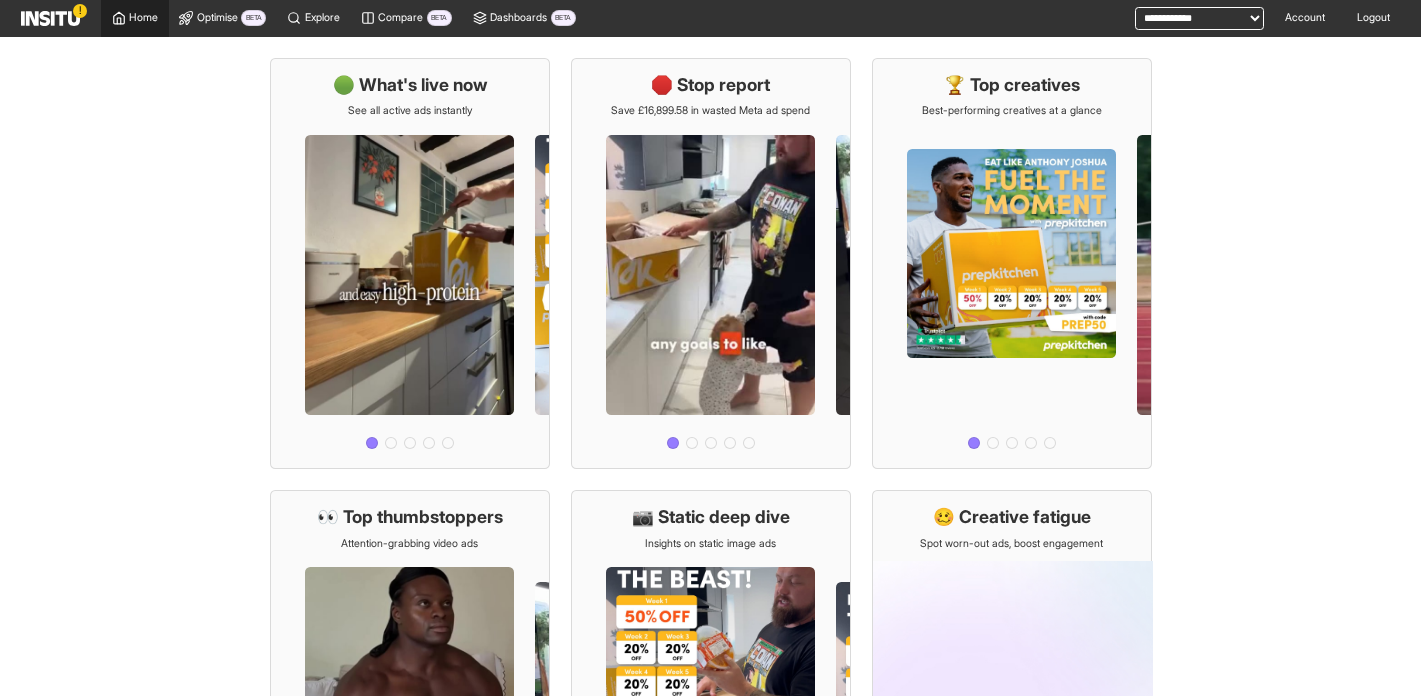click on "Home" at bounding box center [143, 18] 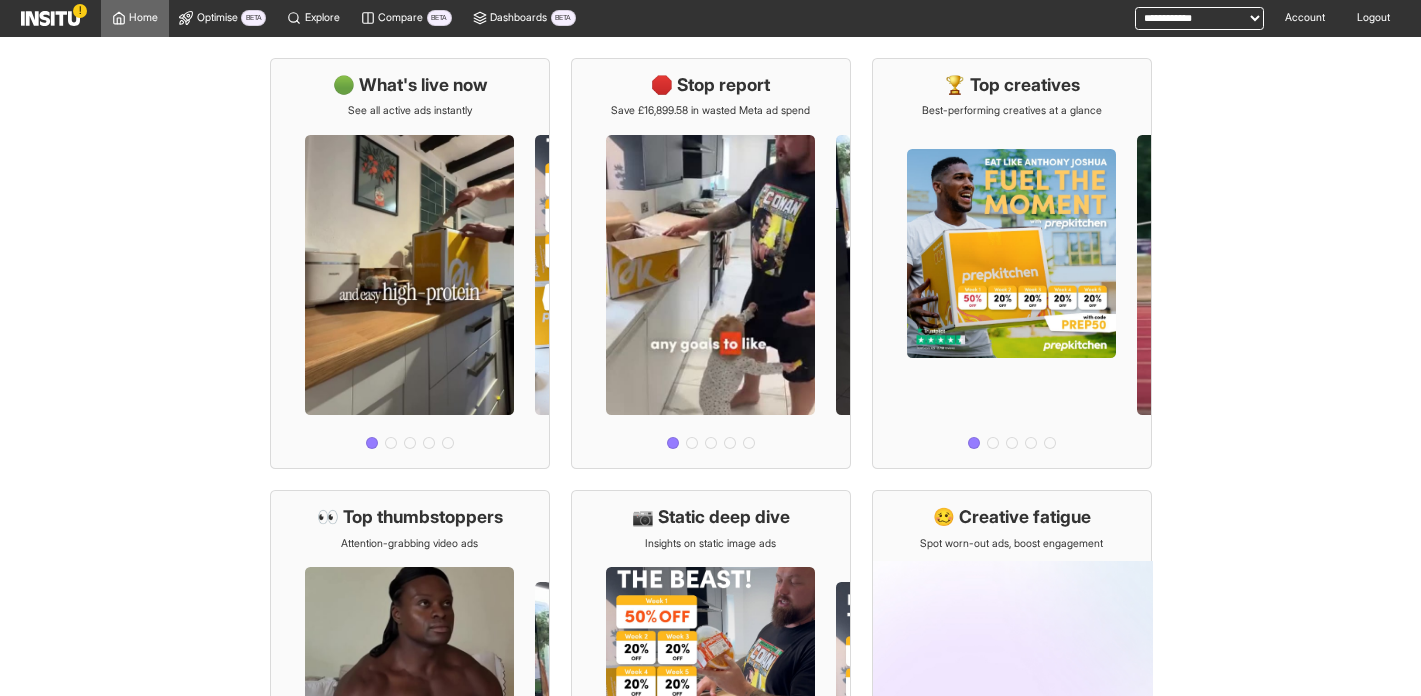 click on "**********" at bounding box center (1199, 18) 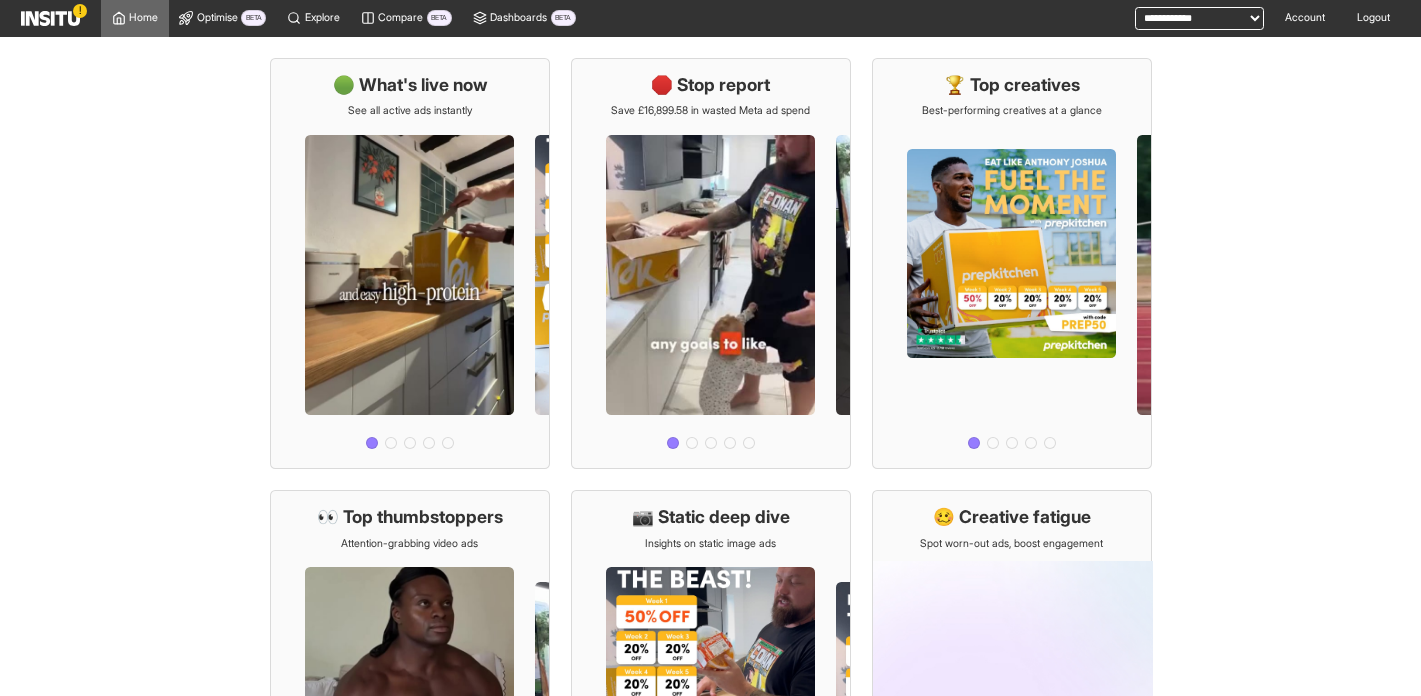 scroll, scrollTop: 0, scrollLeft: 0, axis: both 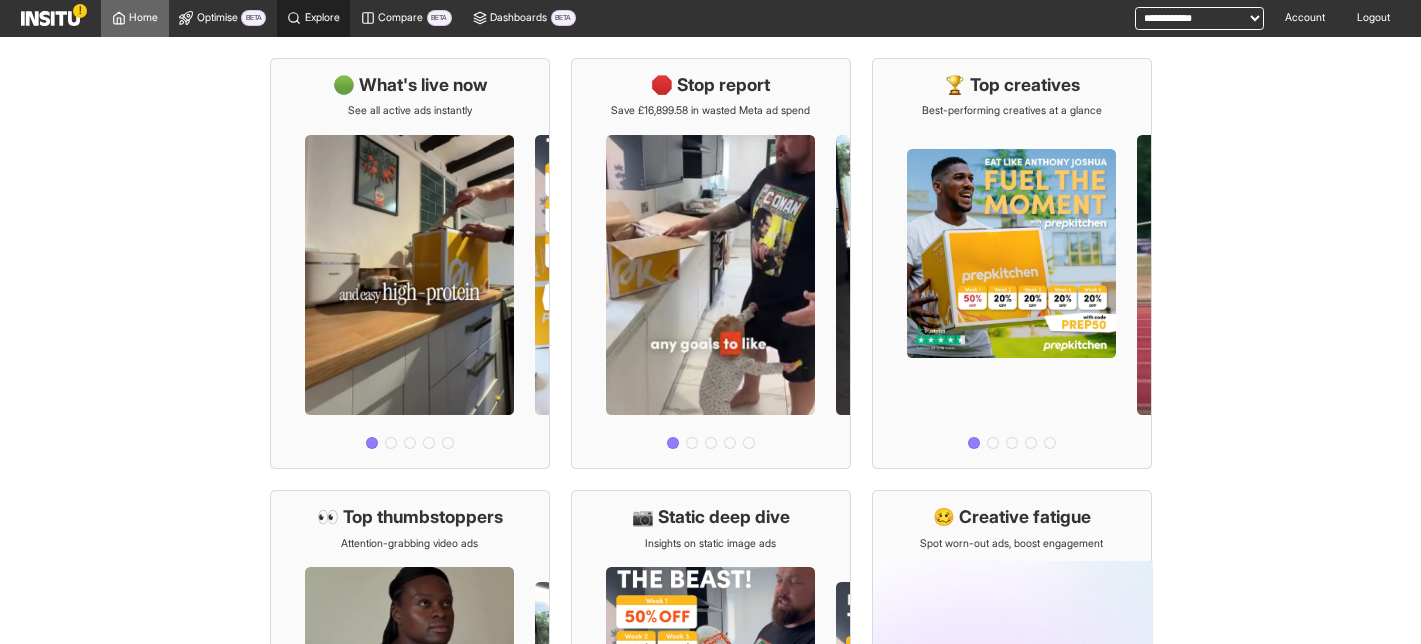 click on "Explore" at bounding box center (322, 18) 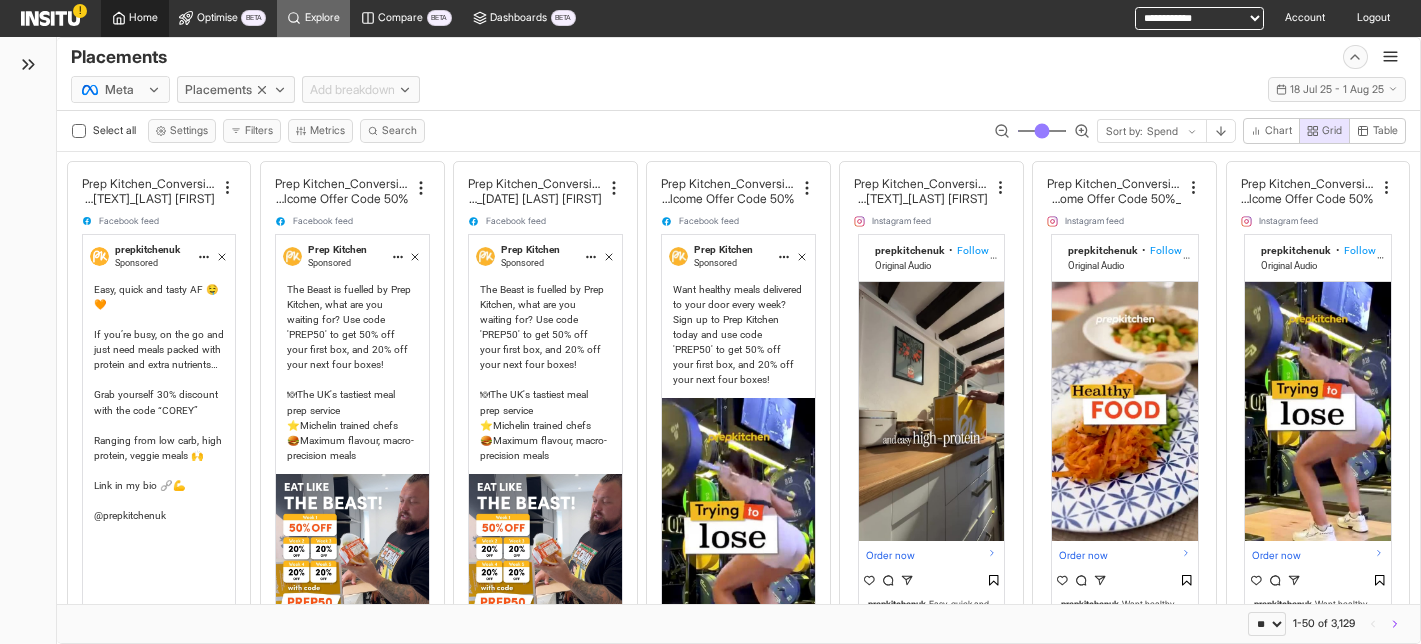 click on "Home" at bounding box center [143, 18] 